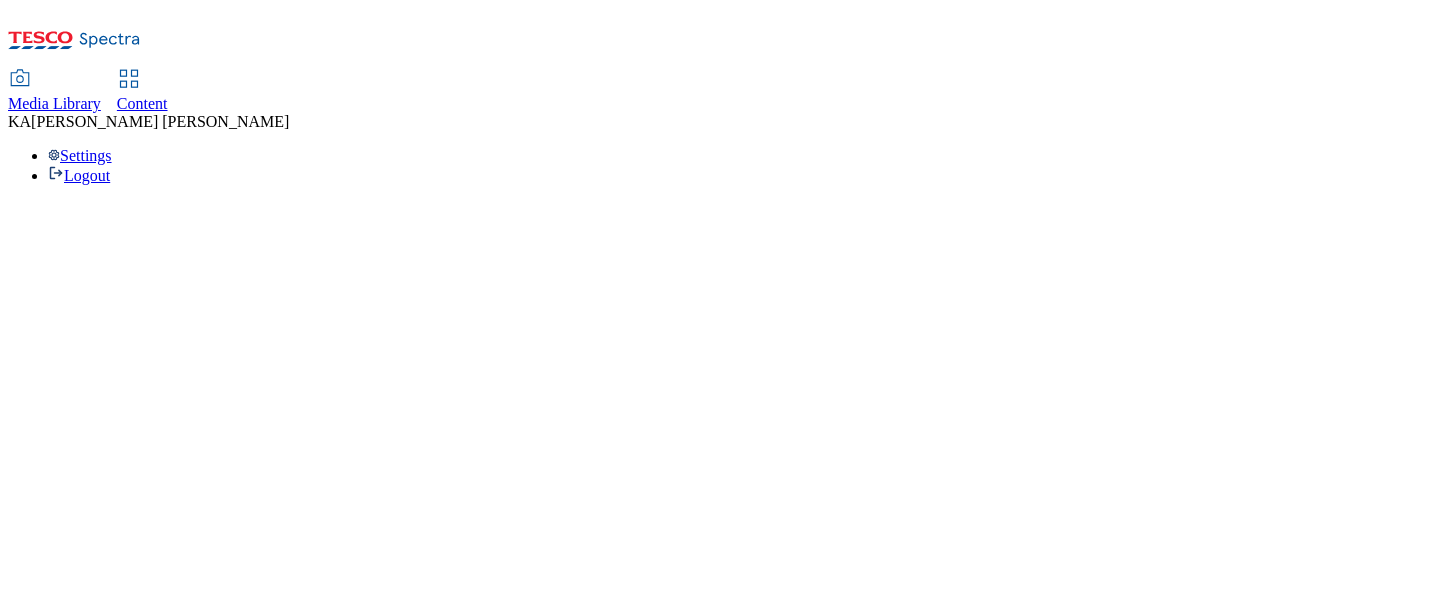 scroll, scrollTop: 0, scrollLeft: 0, axis: both 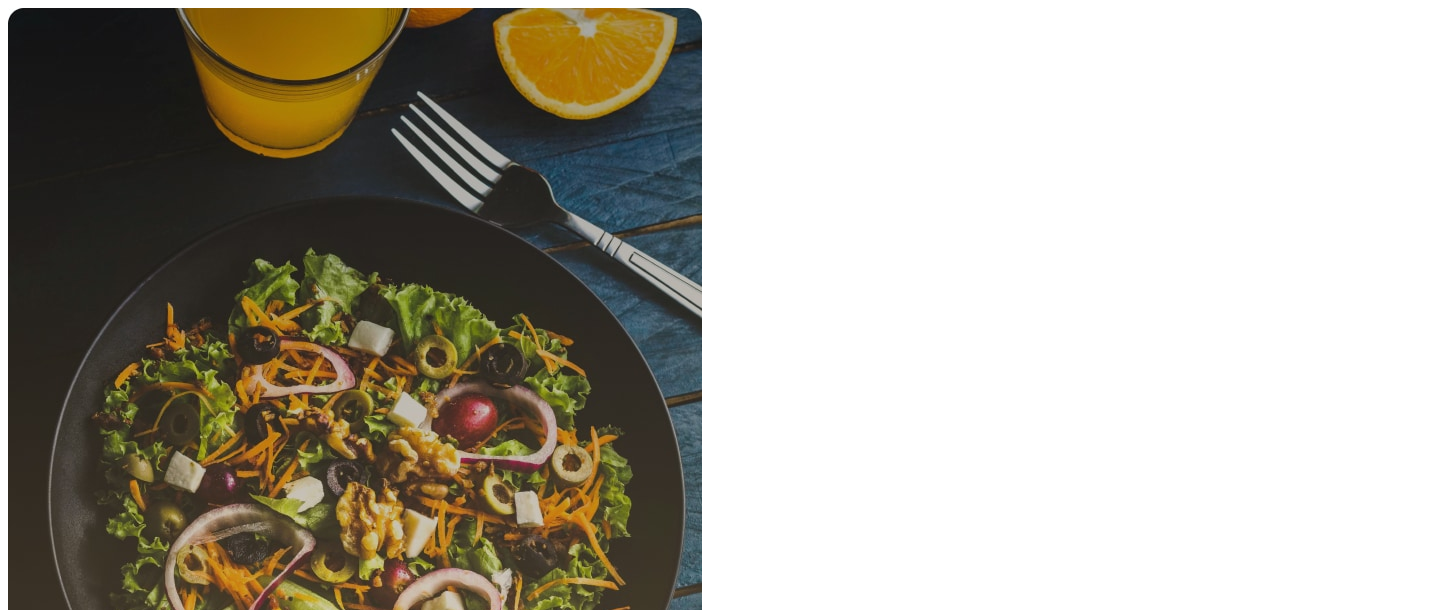 click on "Login" at bounding box center (27, 1754) 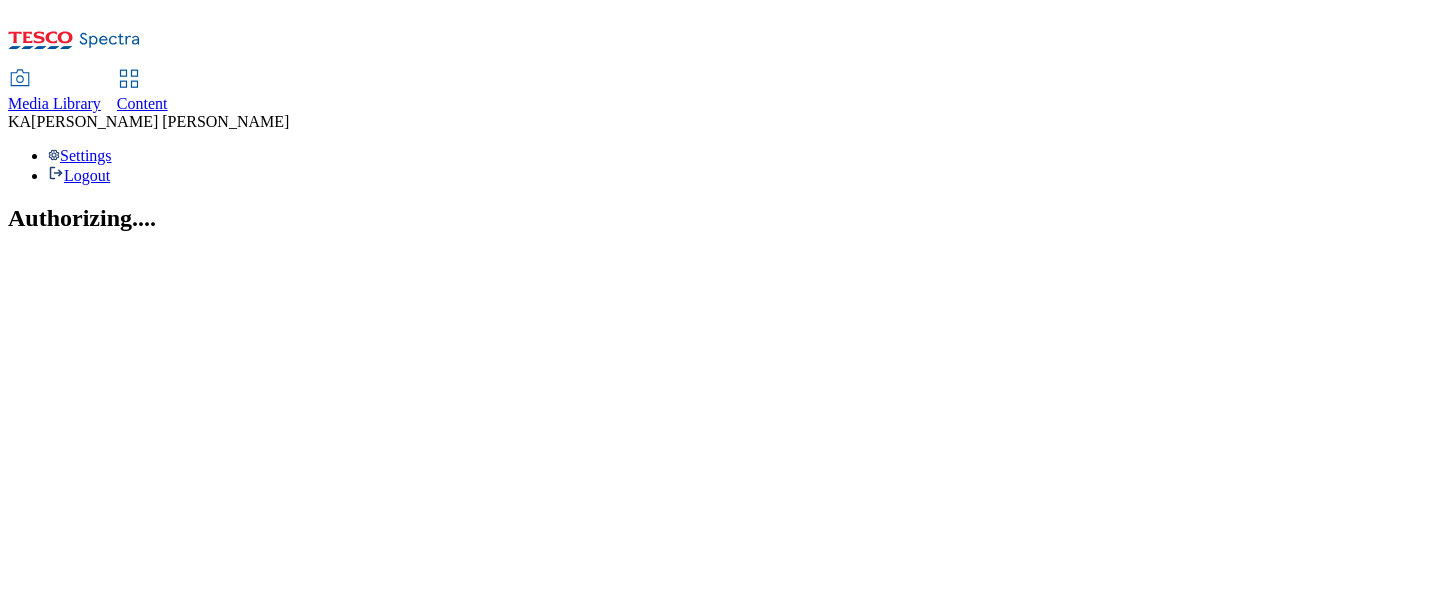 scroll, scrollTop: 0, scrollLeft: 0, axis: both 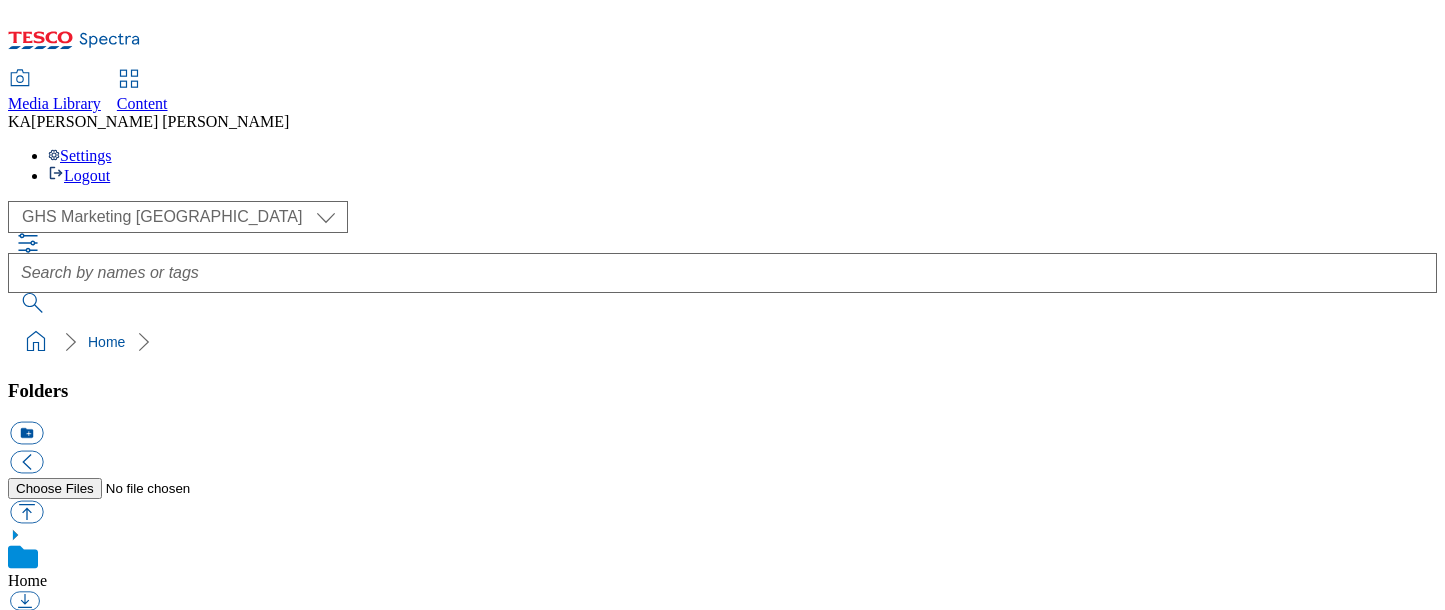 click 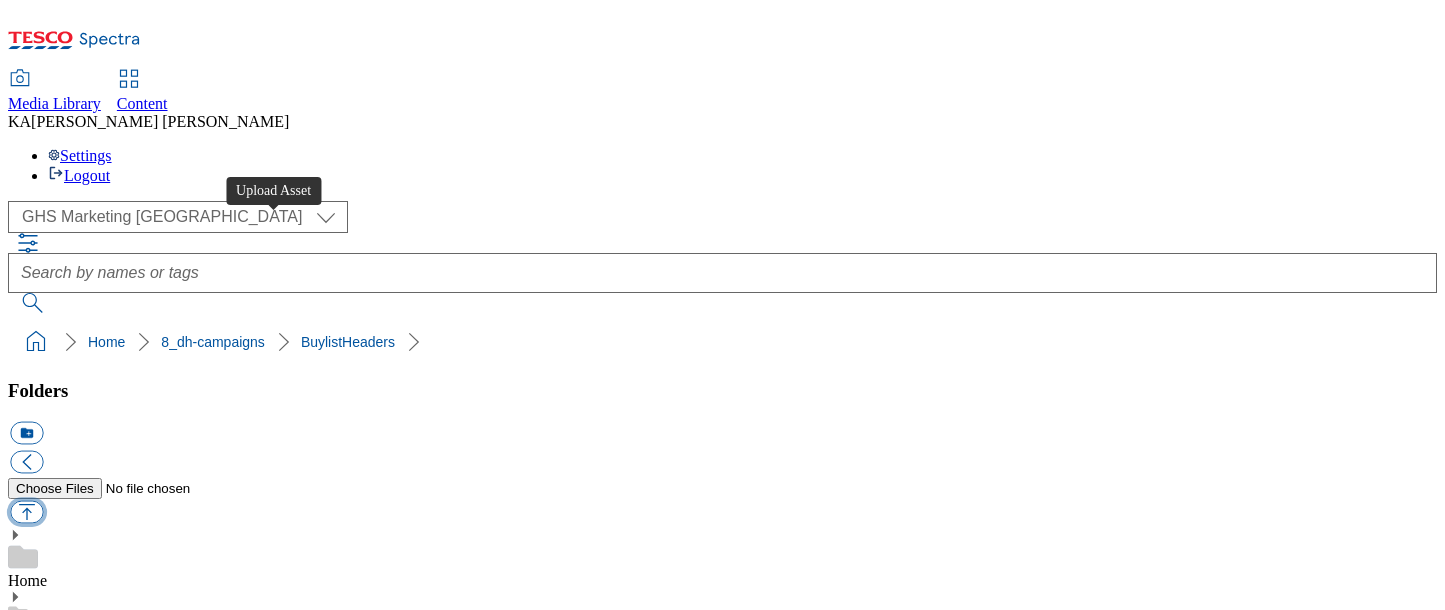 click at bounding box center [26, 512] 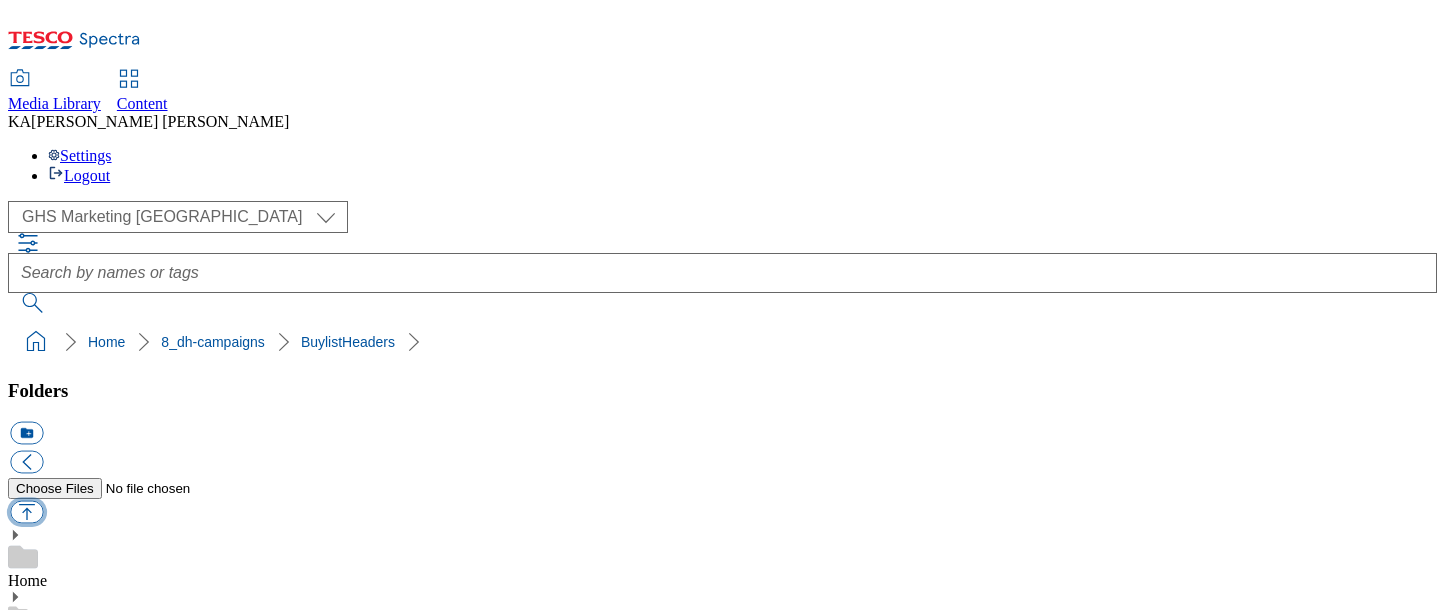 type on "C:\fakepath\1752235416129-ad541475_Eat_Natural_LegoBrand_H_1184X333_V2.jpg" 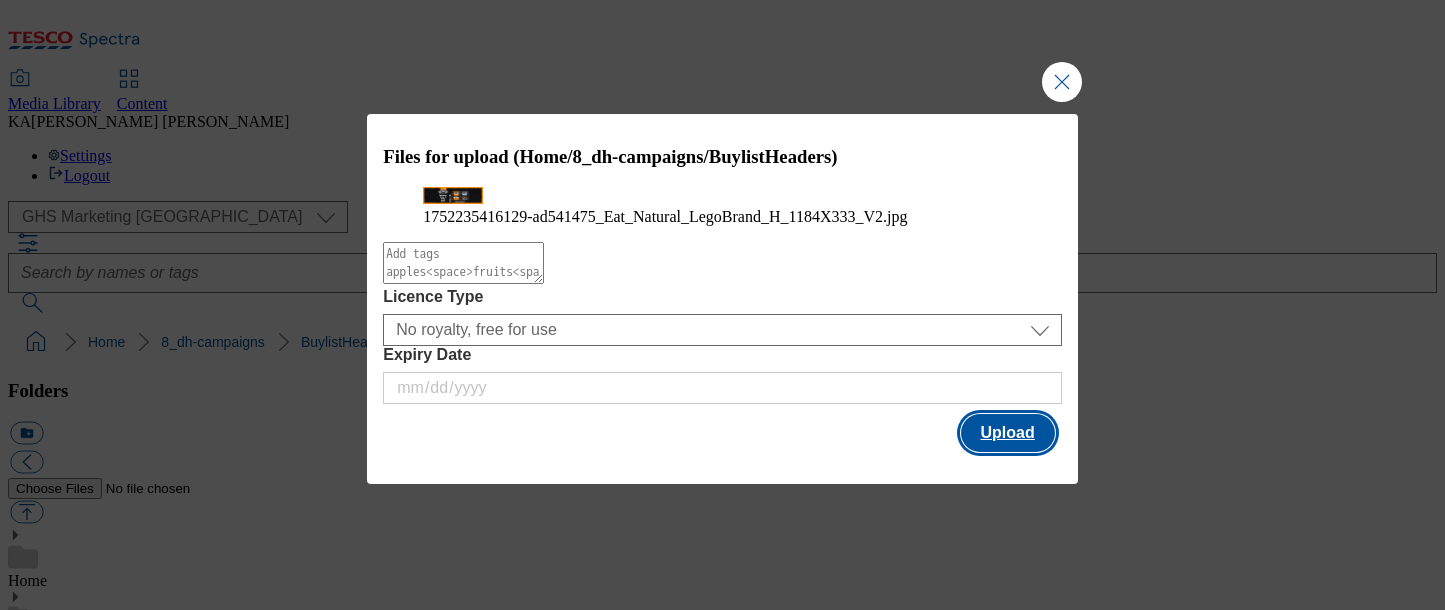click on "Upload" at bounding box center (1008, 433) 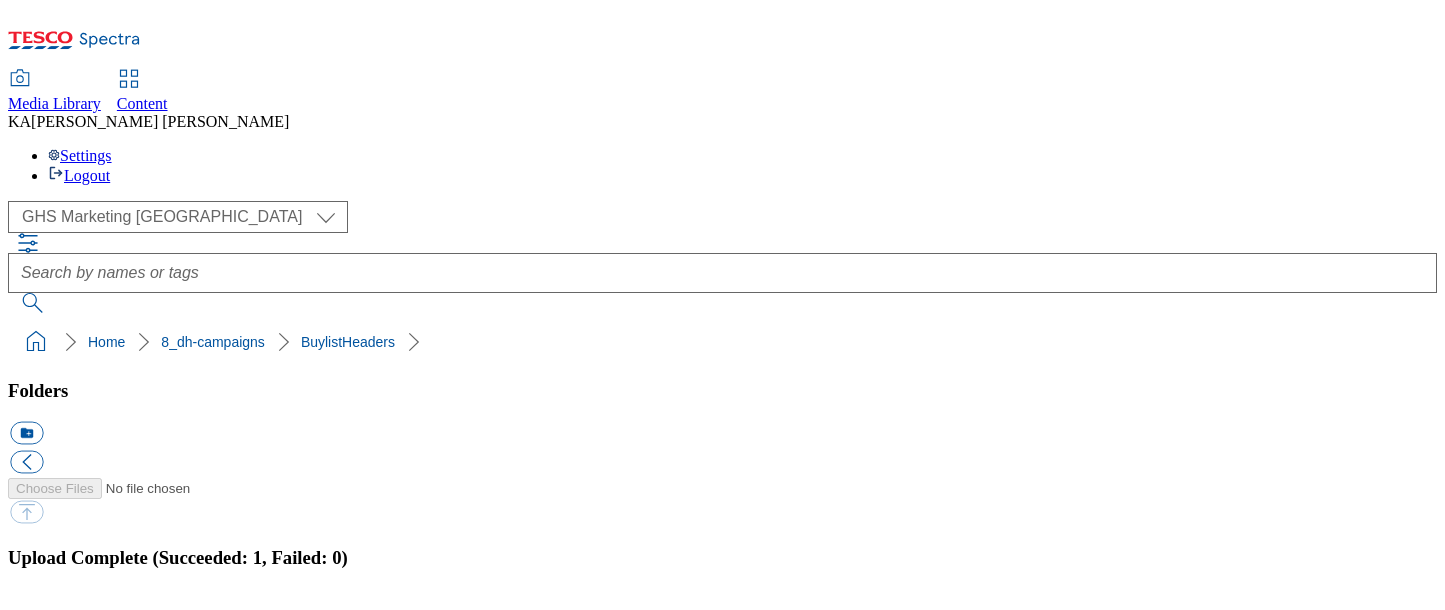 click on "BuylistHeaders" at bounding box center [57, 1747] 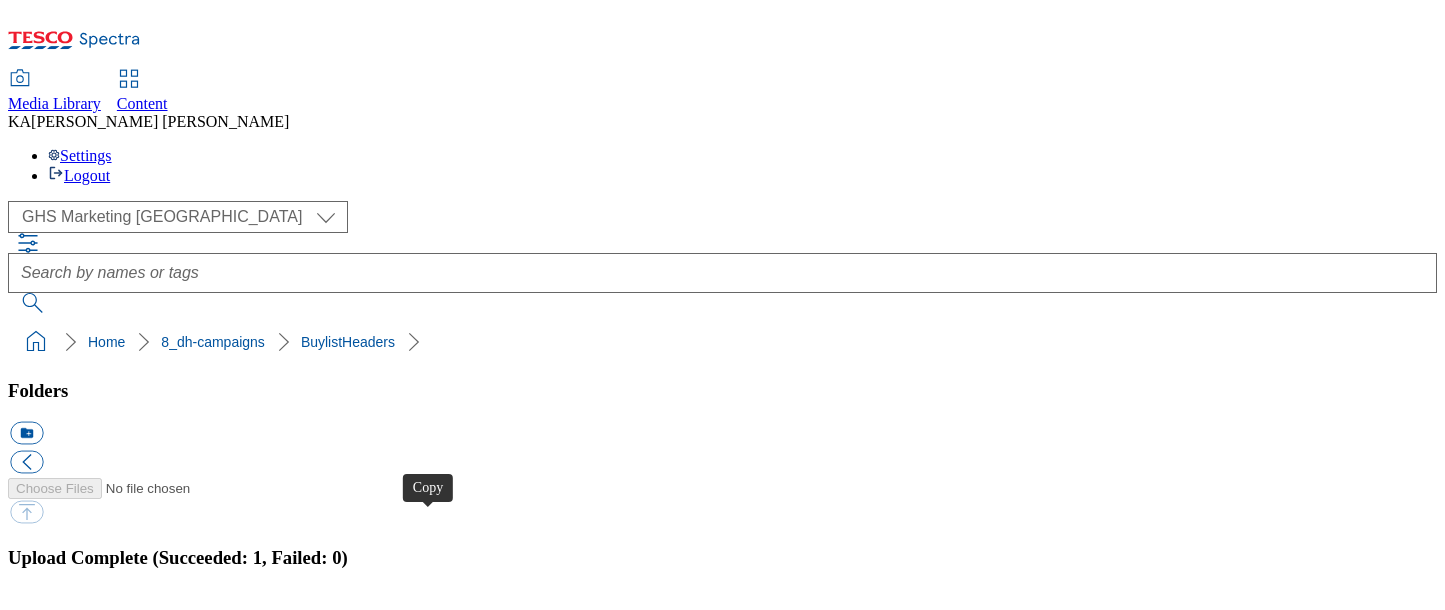 click at bounding box center [26, 4099] 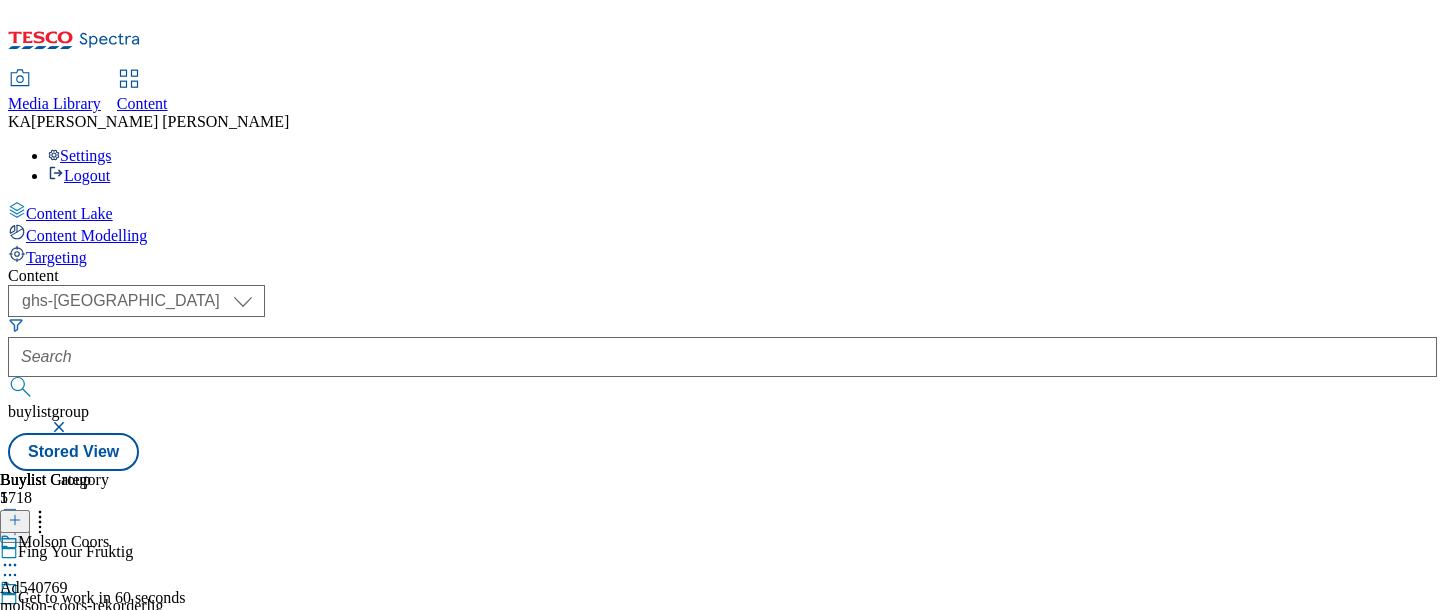 select on "ghs-[GEOGRAPHIC_DATA]" 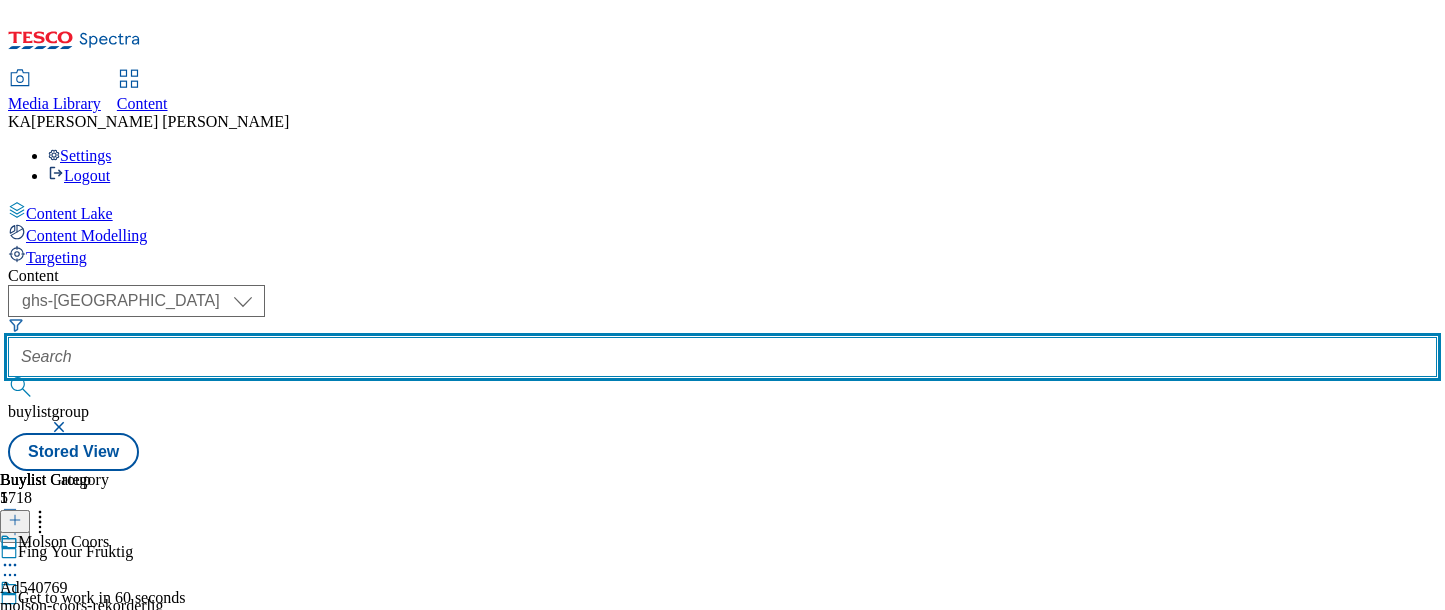 click at bounding box center [722, 357] 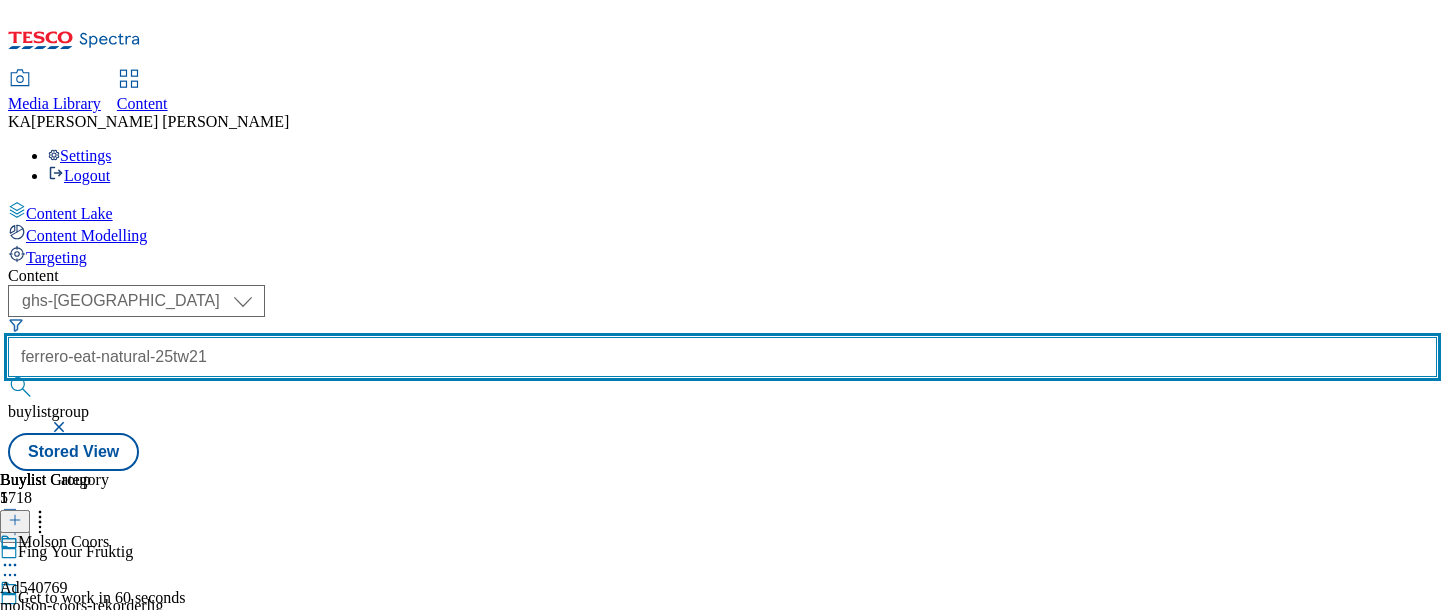 scroll, scrollTop: 0, scrollLeft: 24, axis: horizontal 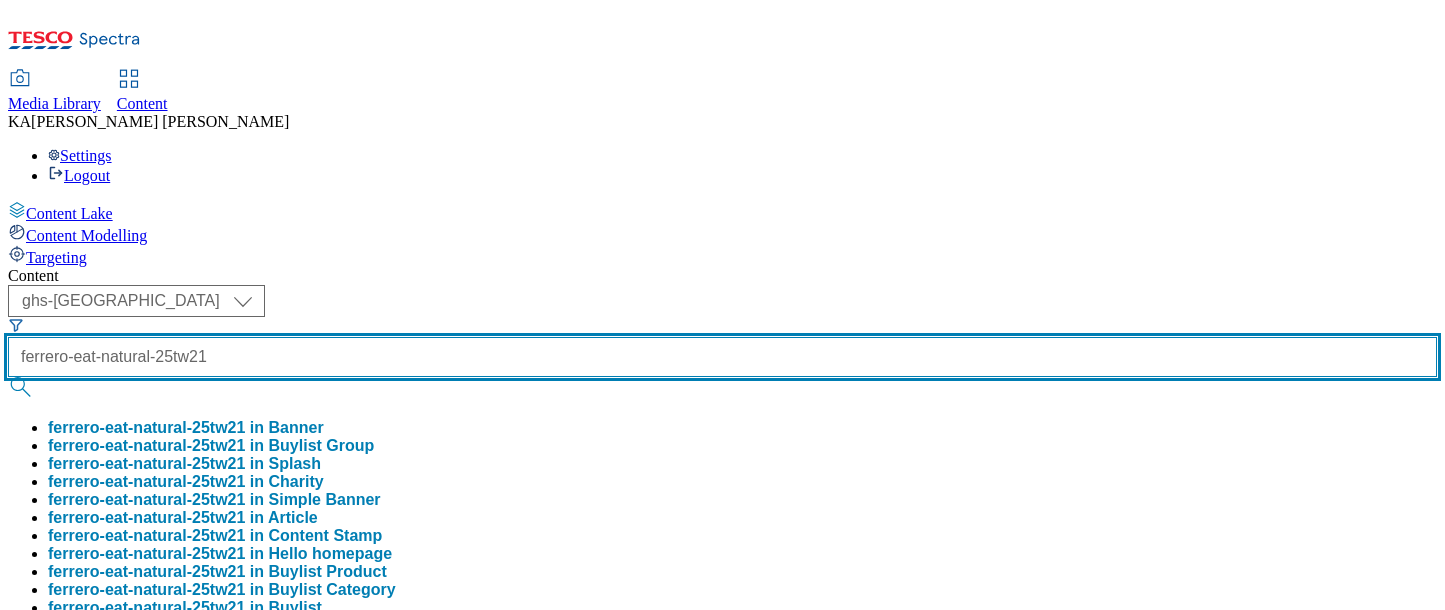 type on "ferrero-eat-natural-25tw21" 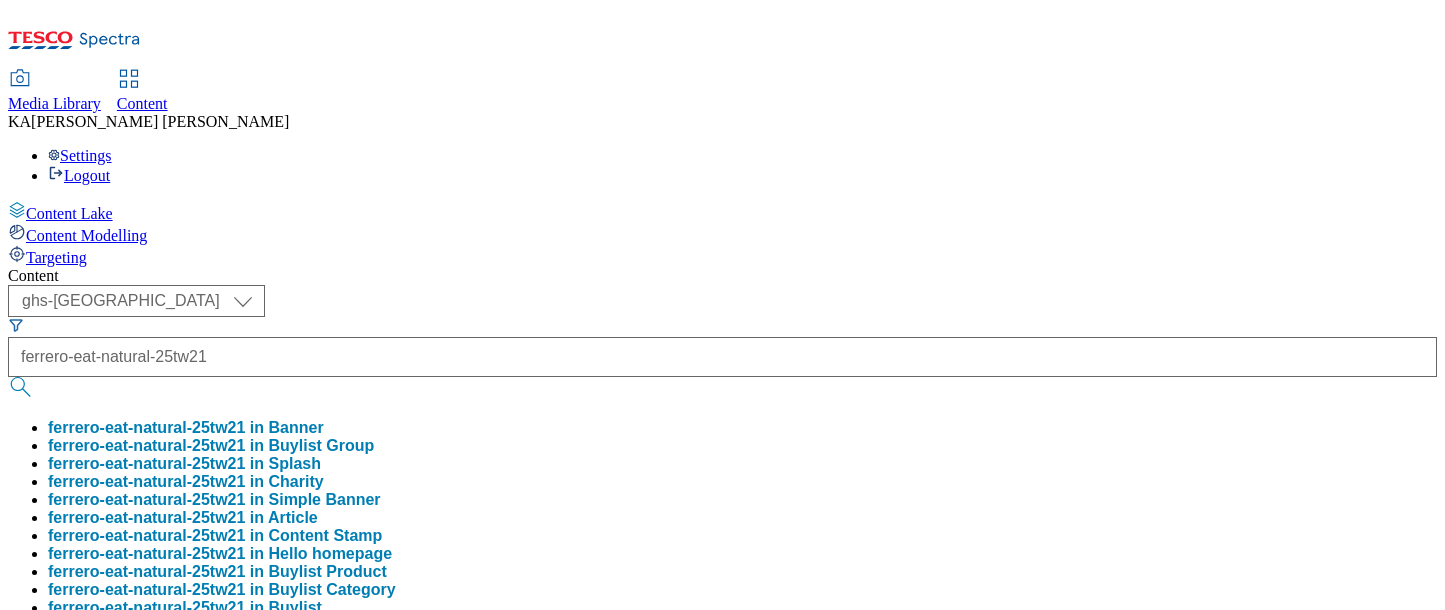 scroll, scrollTop: 0, scrollLeft: 0, axis: both 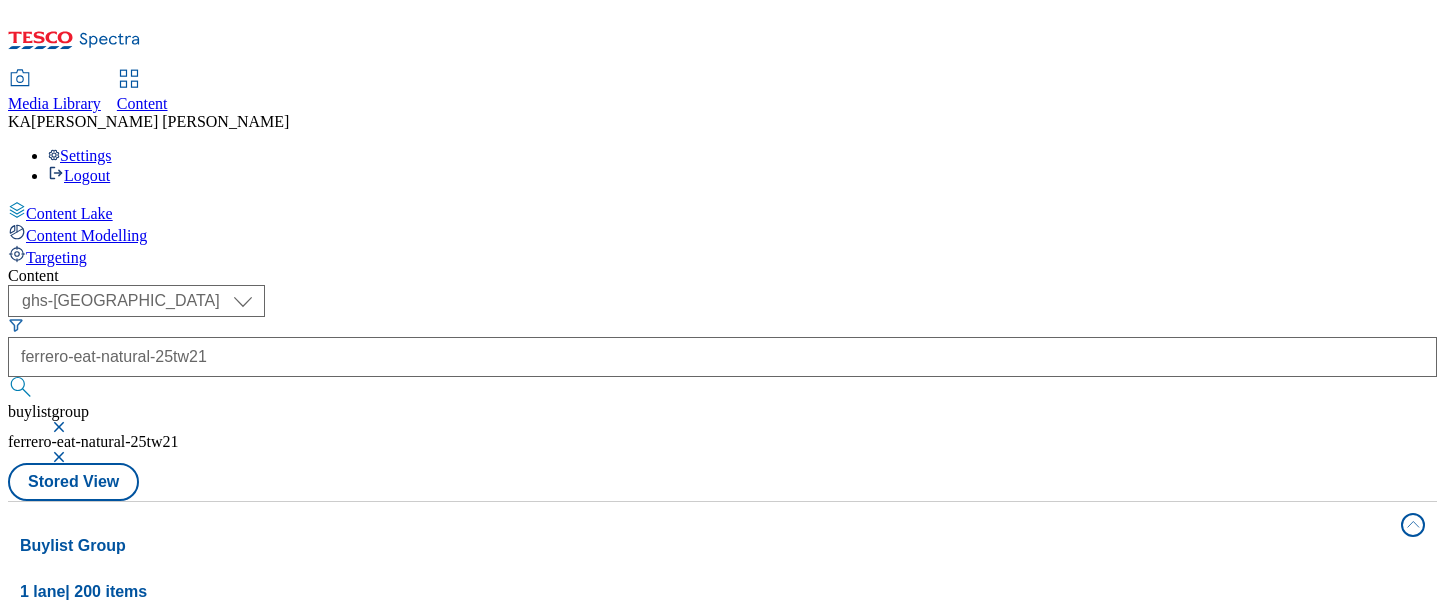 click on "Delicious. Fruity & Nutty. Enjoy." at bounding box center [137, 716] 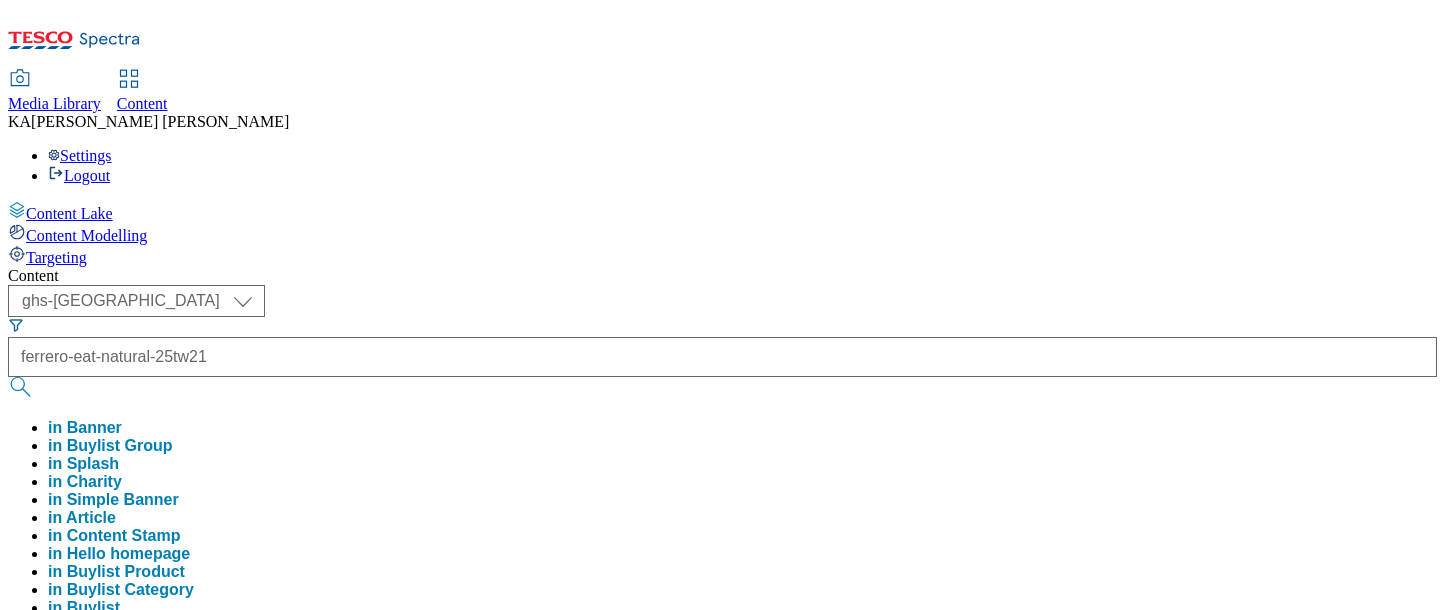 type 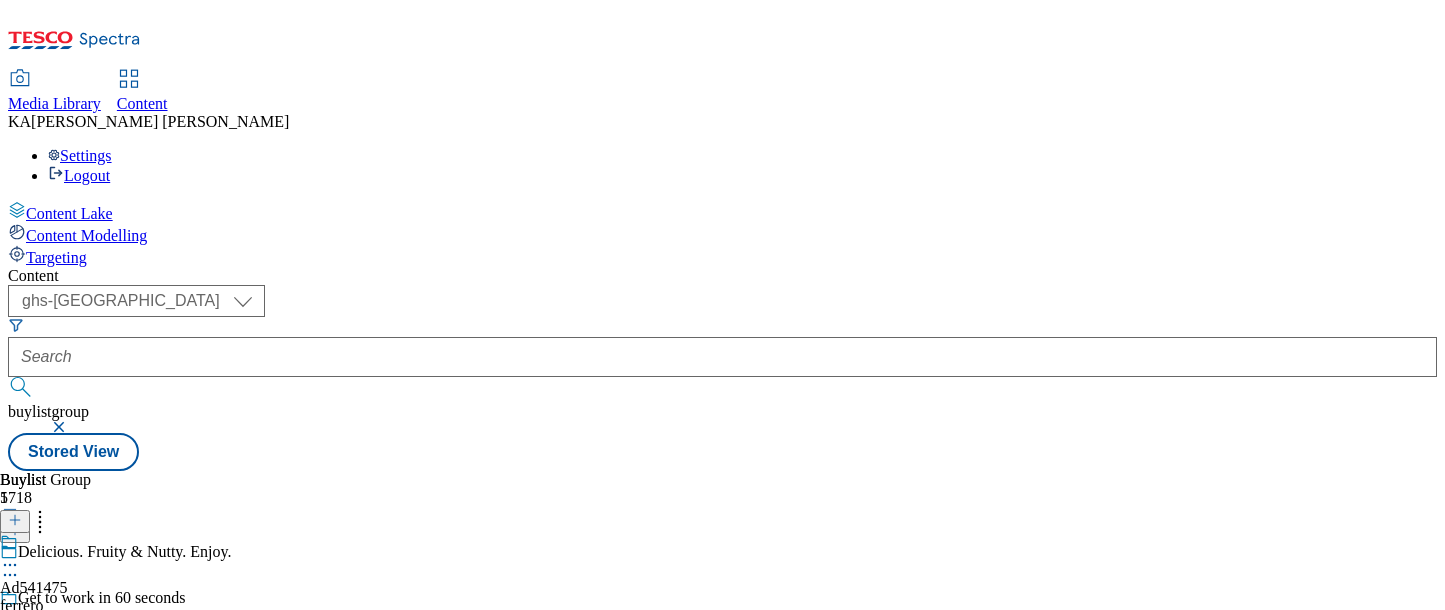 click 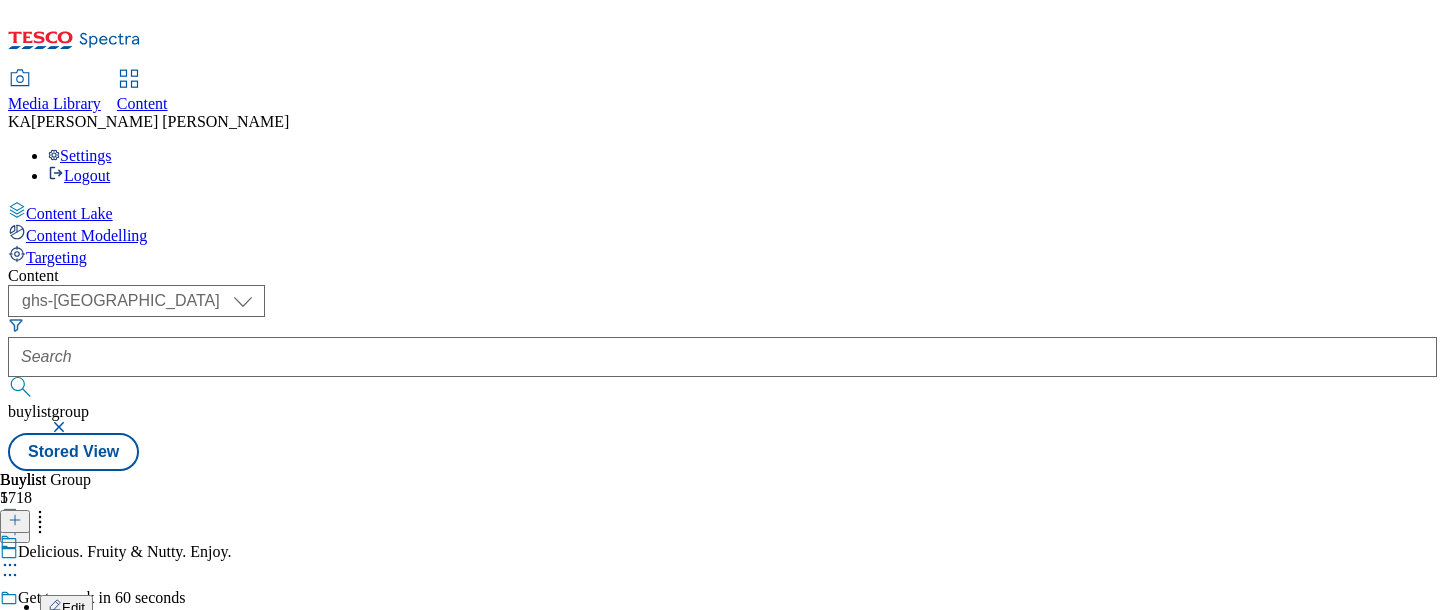 click on "Edit" at bounding box center (73, 607) 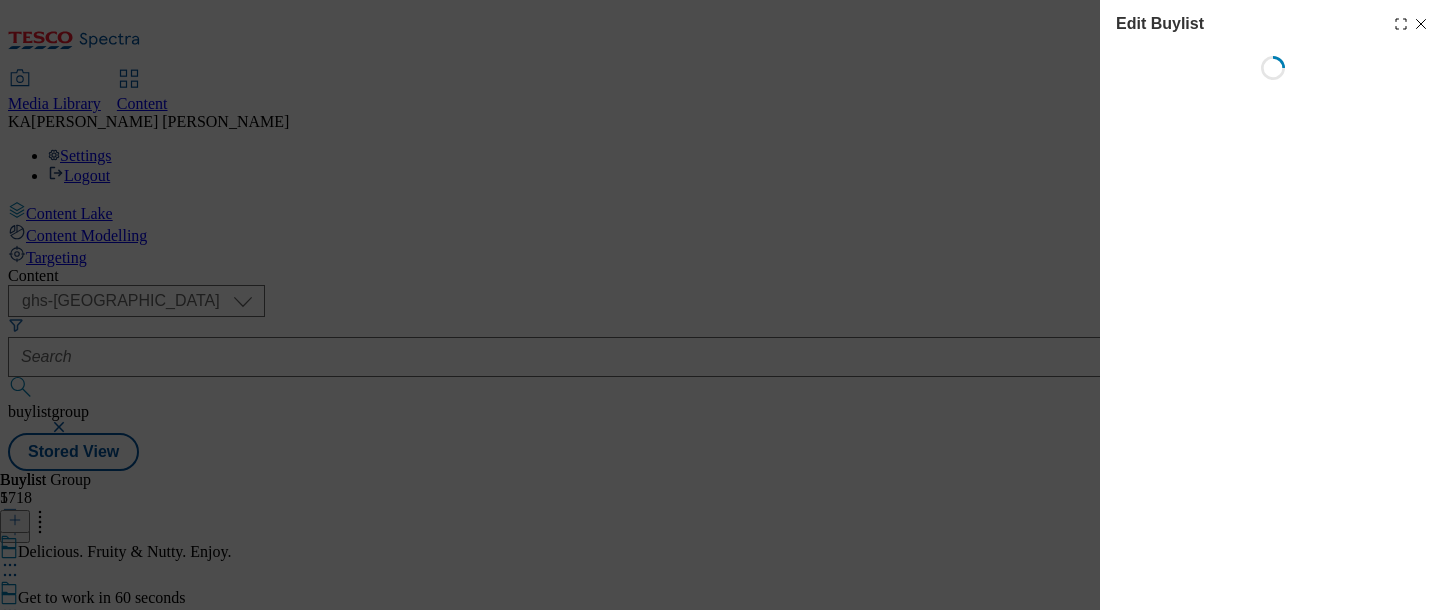 select on "tactical" 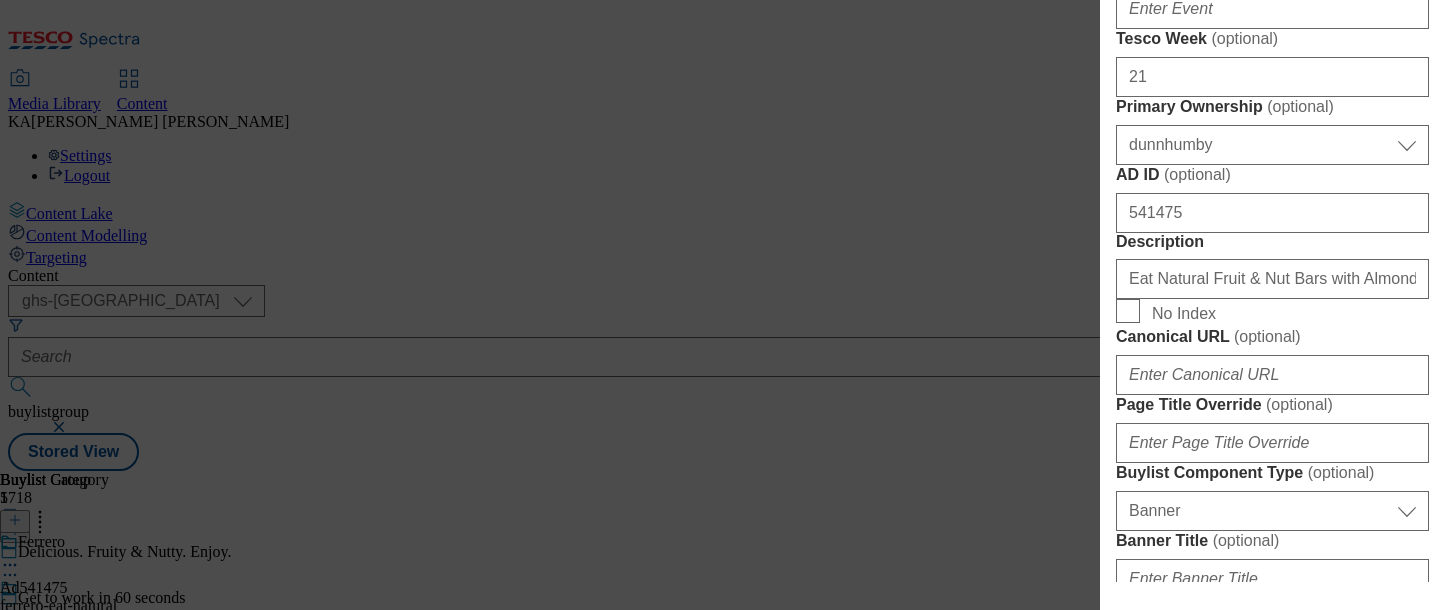 scroll, scrollTop: 983, scrollLeft: 0, axis: vertical 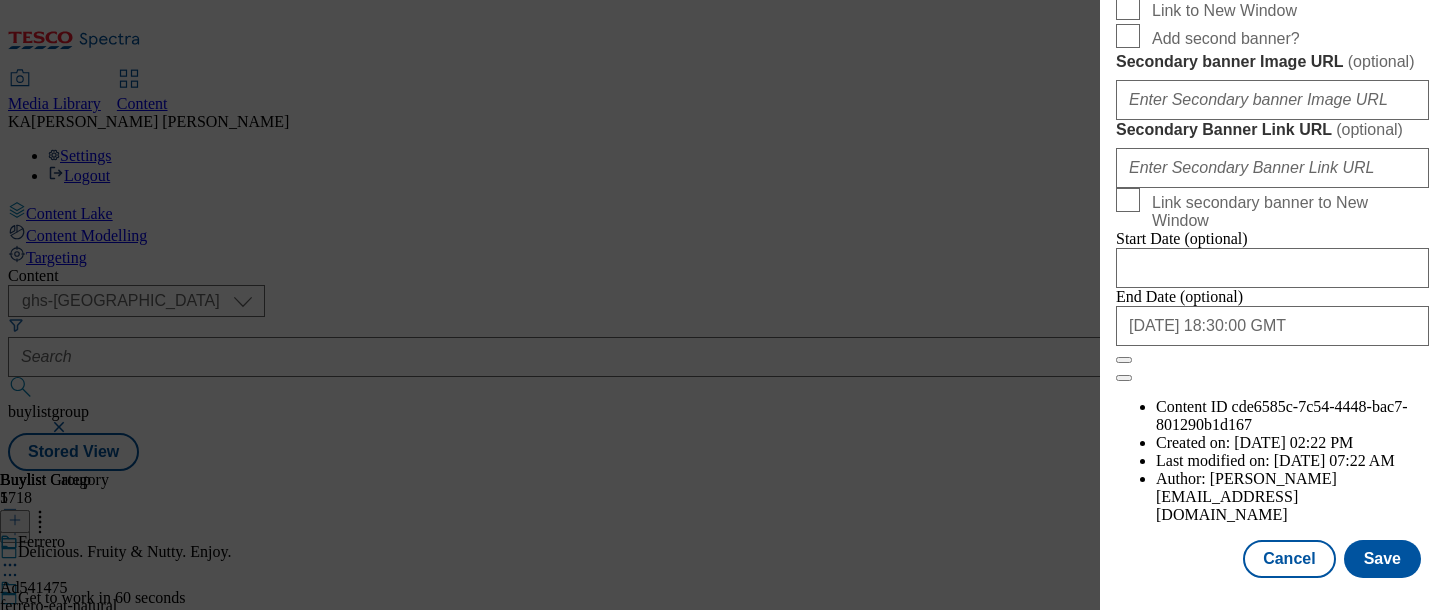click on "Banner Image URL   ( optional )" at bounding box center (1272, -92) 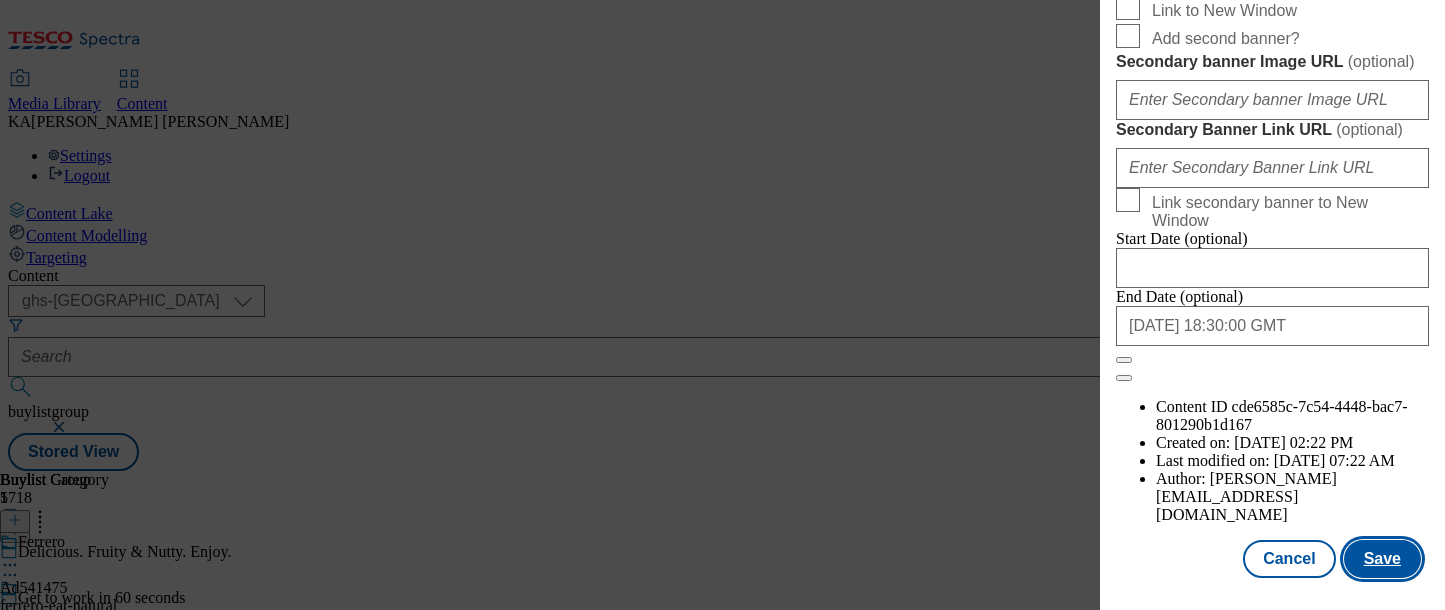 type on "[URL][DOMAIN_NAME]" 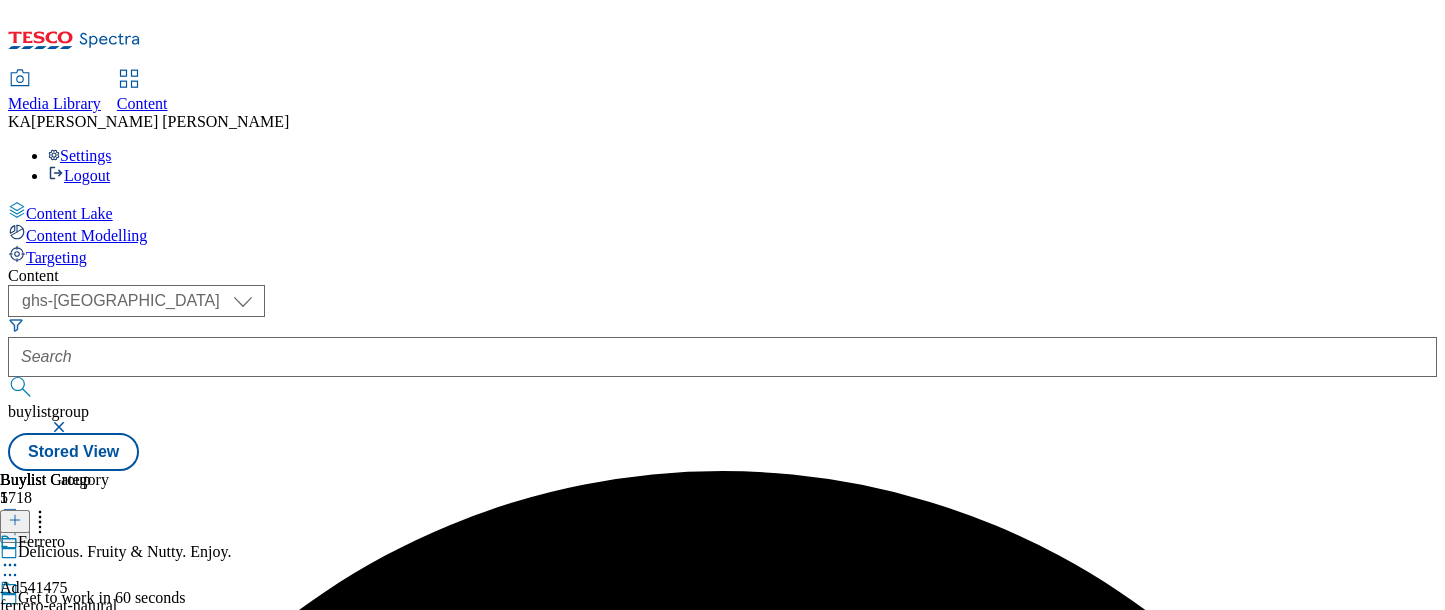 click 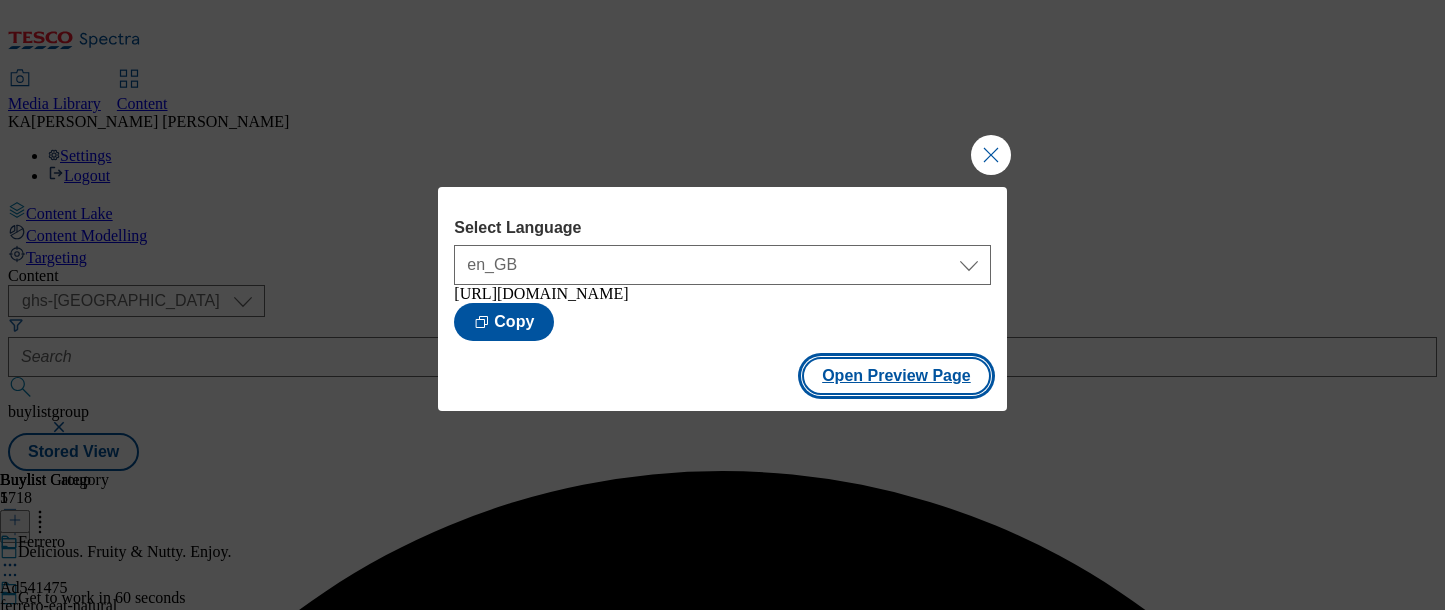 click on "Open Preview Page" at bounding box center [896, 376] 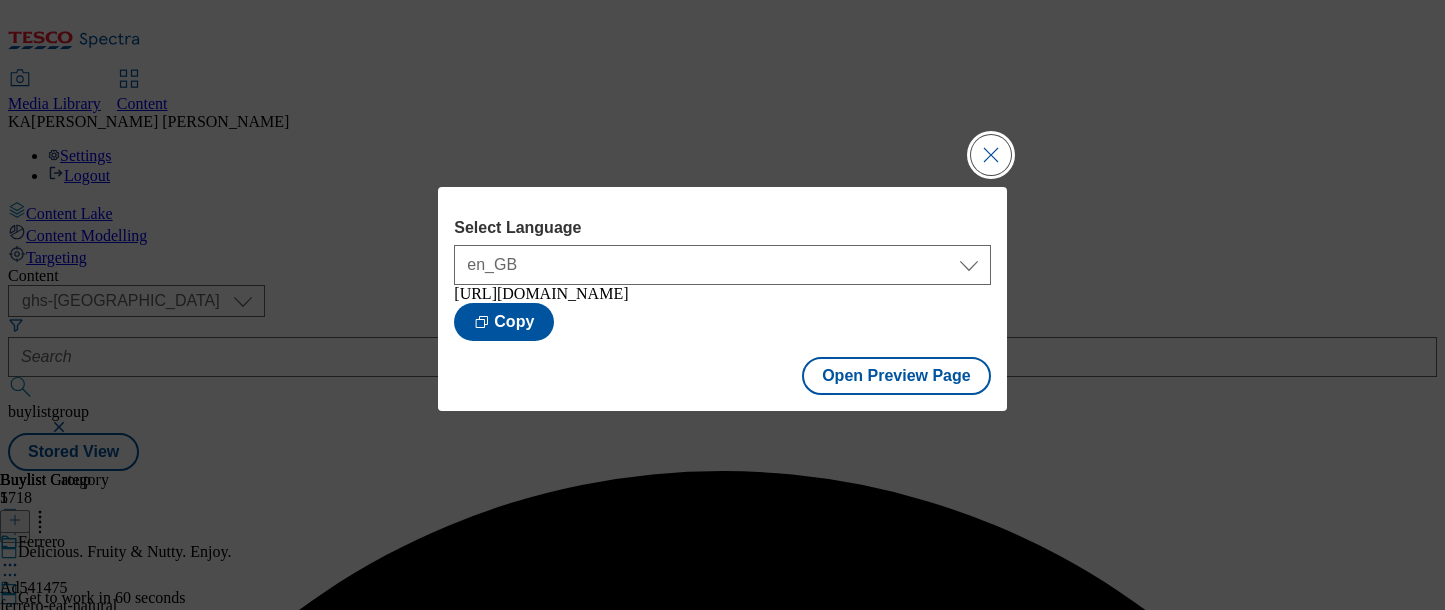 click at bounding box center (991, 155) 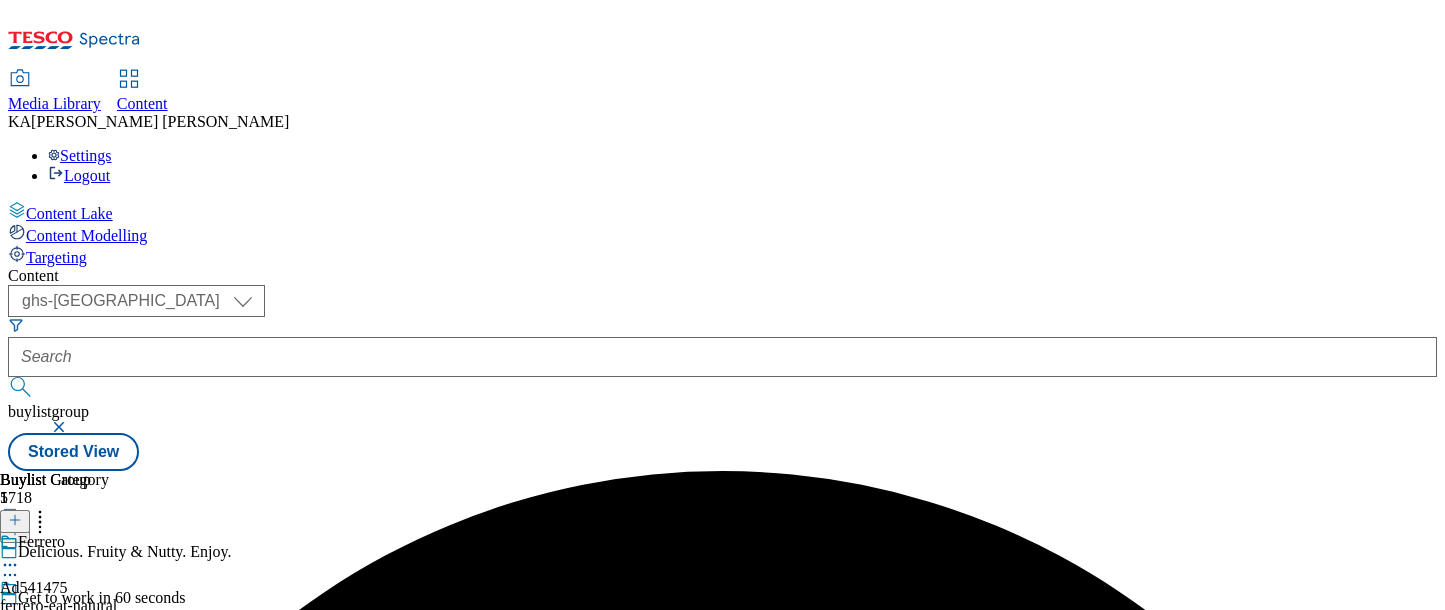 click 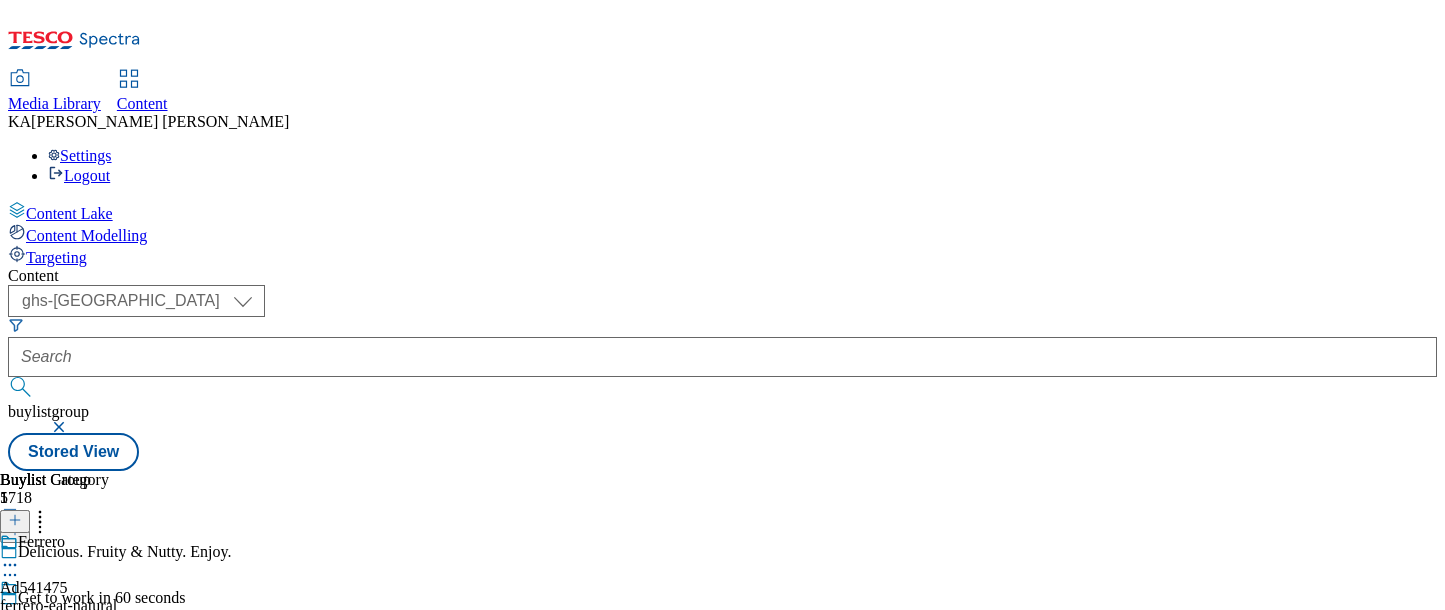click on "Publish" at bounding box center (84, 814) 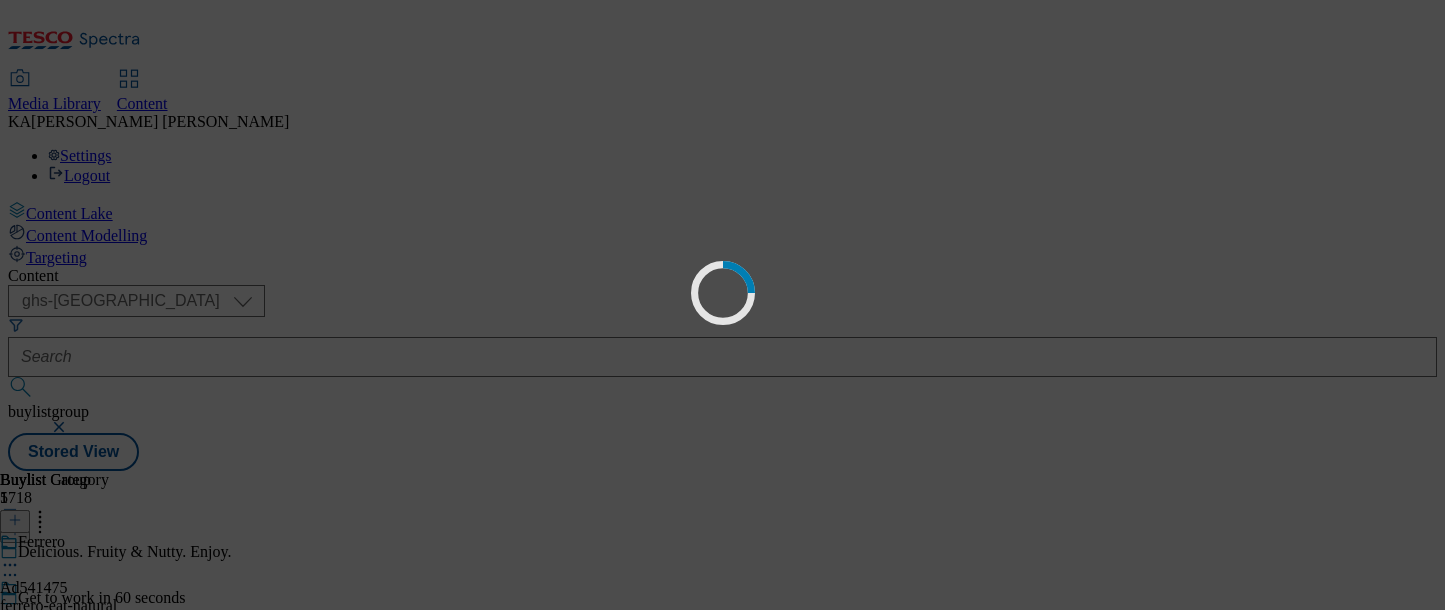 scroll, scrollTop: 0, scrollLeft: 0, axis: both 